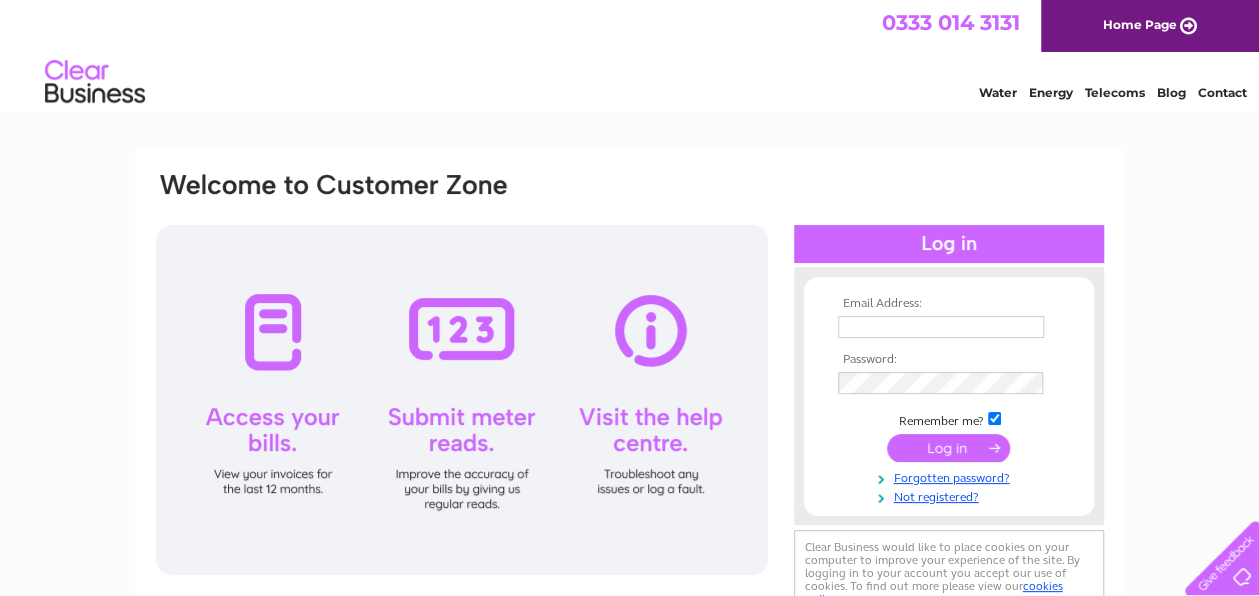 scroll, scrollTop: 0, scrollLeft: 0, axis: both 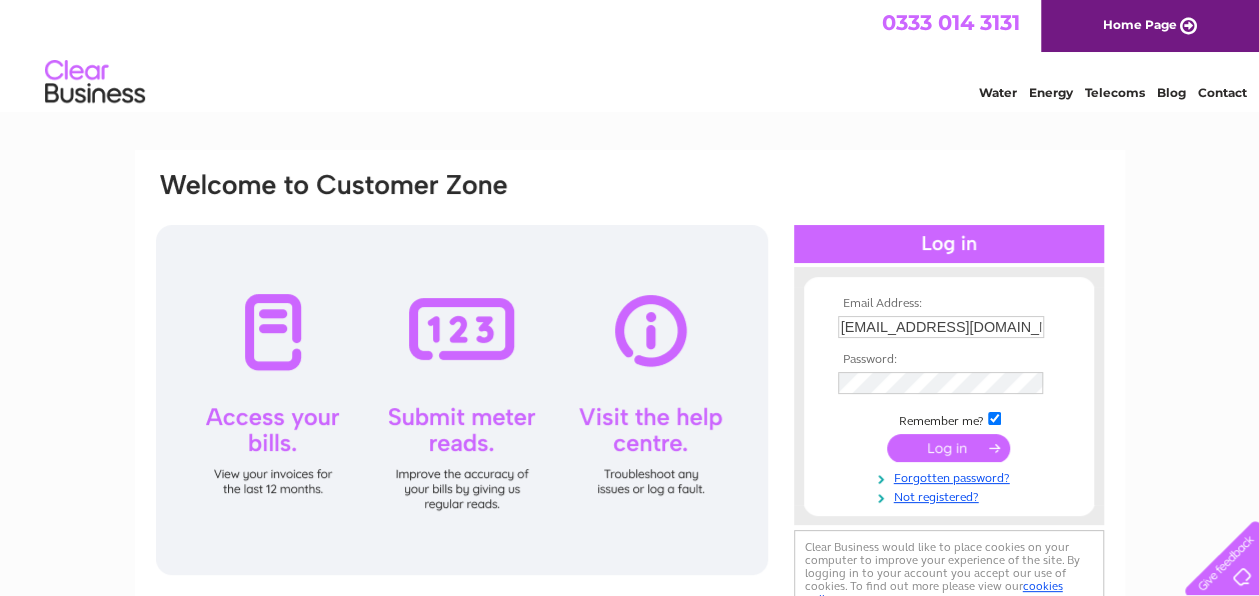 click at bounding box center (948, 448) 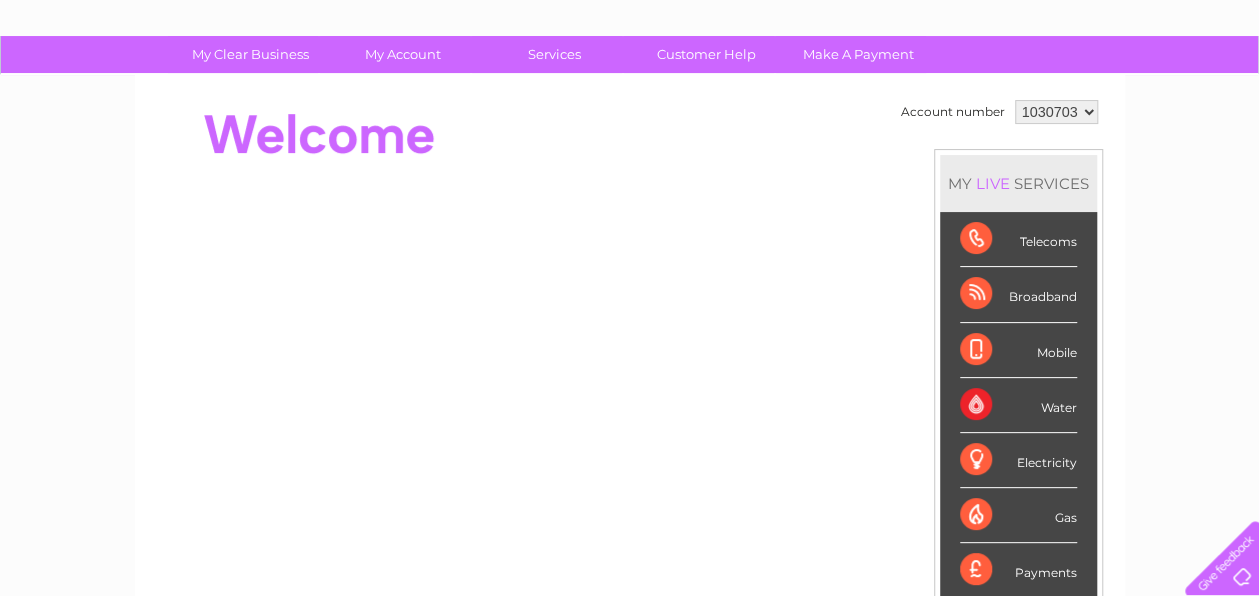 scroll, scrollTop: 0, scrollLeft: 0, axis: both 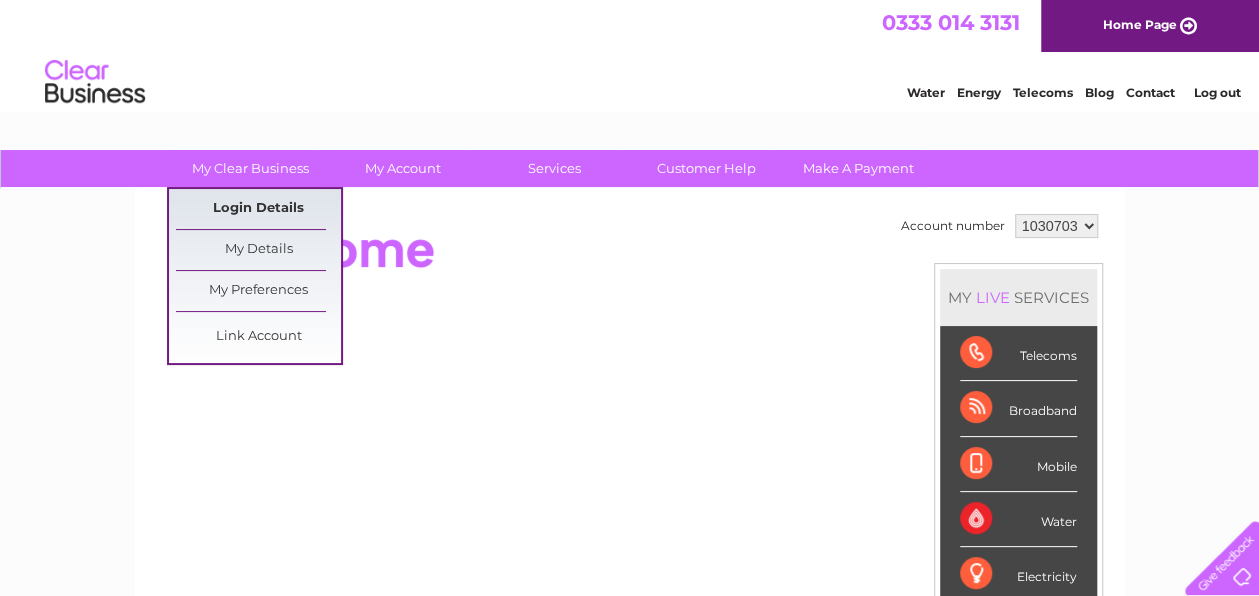 click on "Login Details" at bounding box center (258, 209) 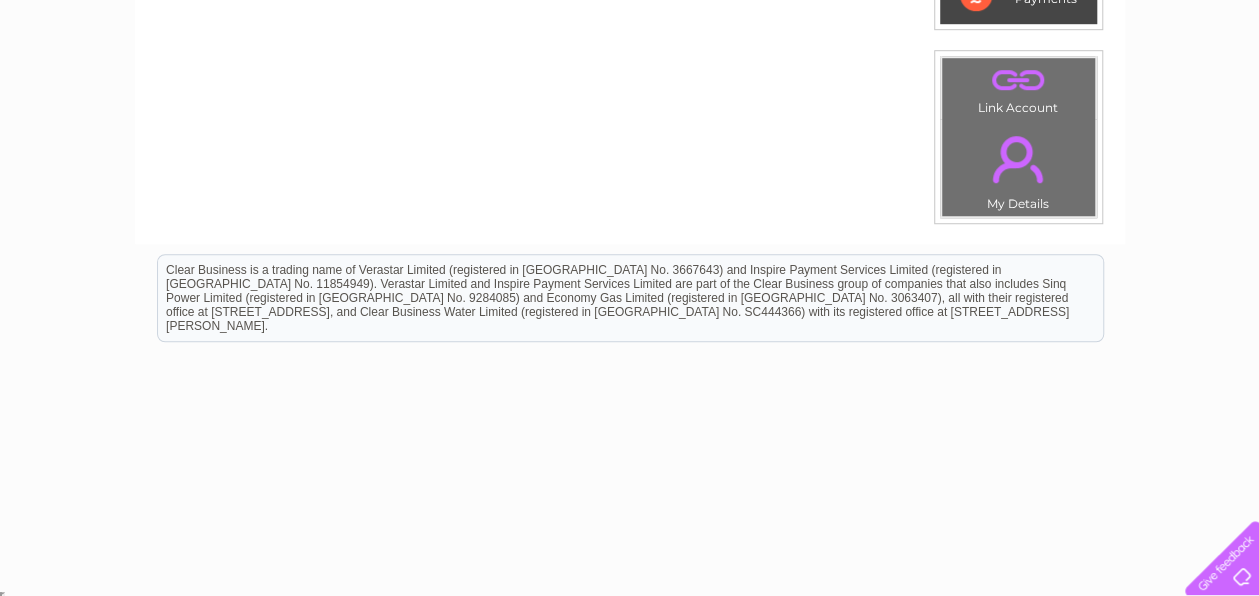 scroll, scrollTop: 0, scrollLeft: 0, axis: both 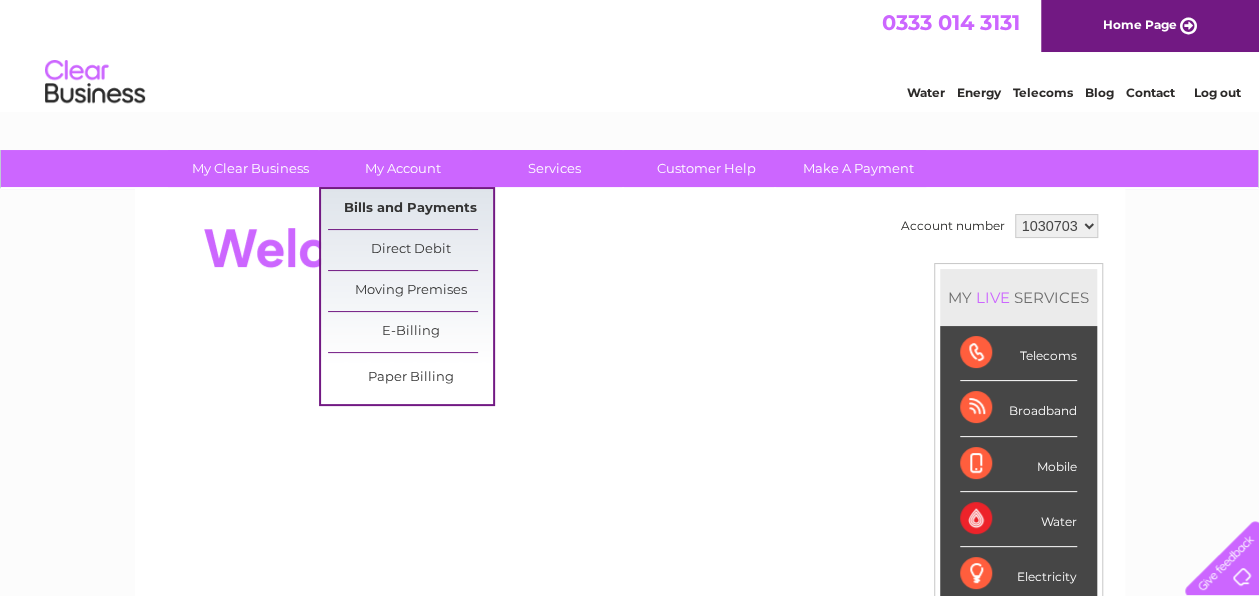 click on "Bills and Payments" at bounding box center [410, 209] 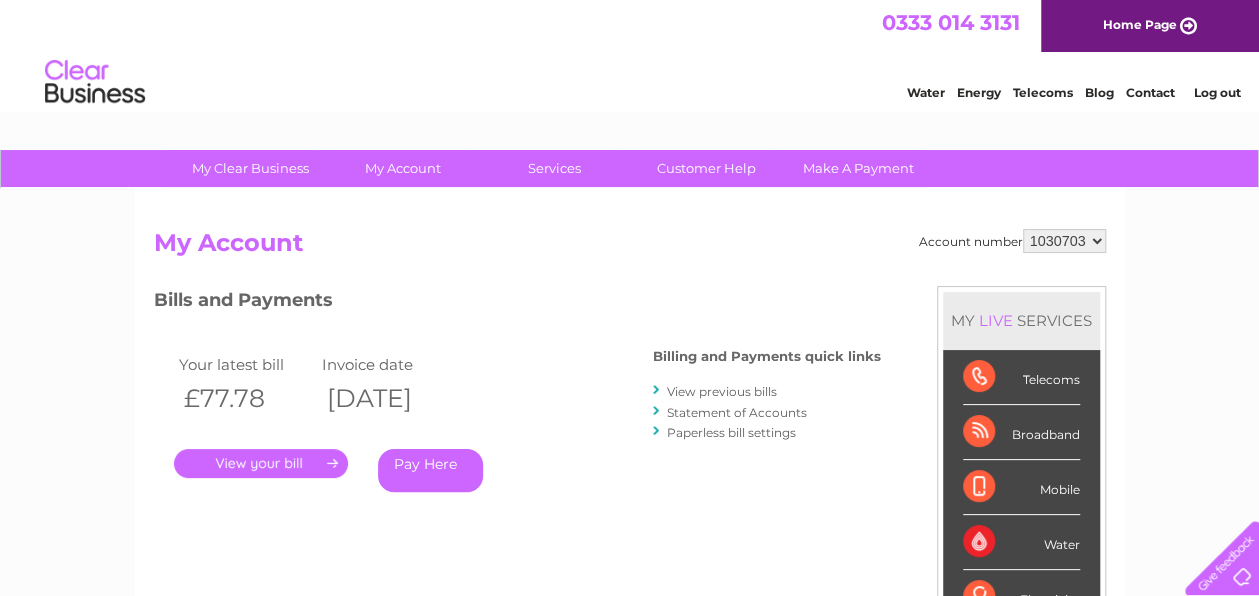 scroll, scrollTop: 0, scrollLeft: 0, axis: both 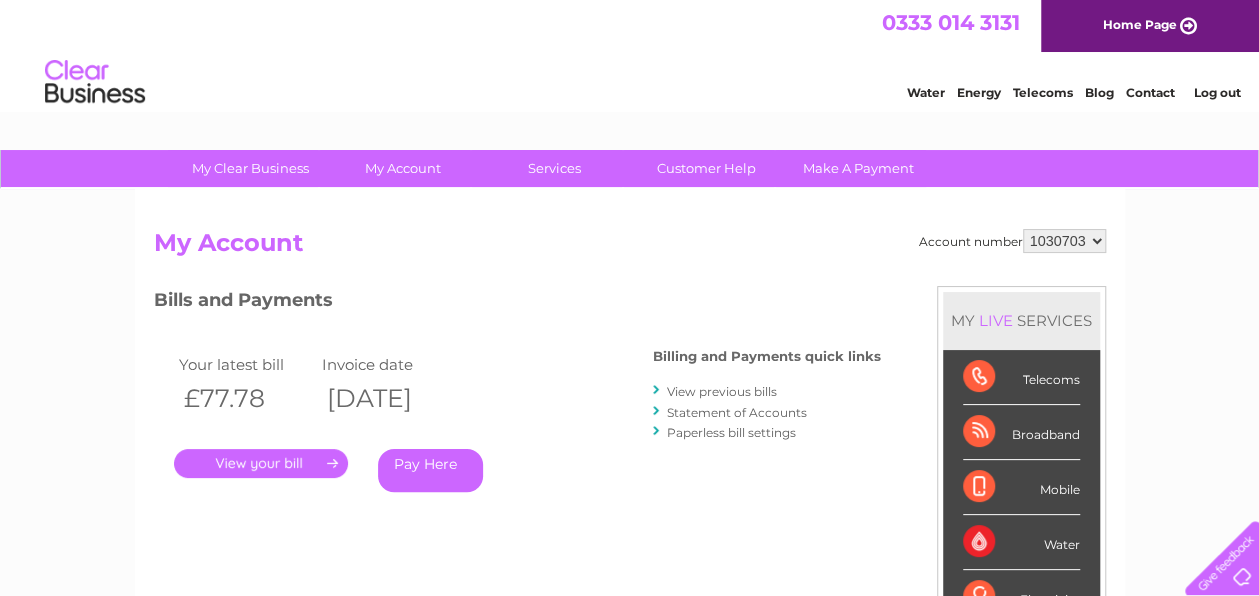 click on "." at bounding box center [261, 463] 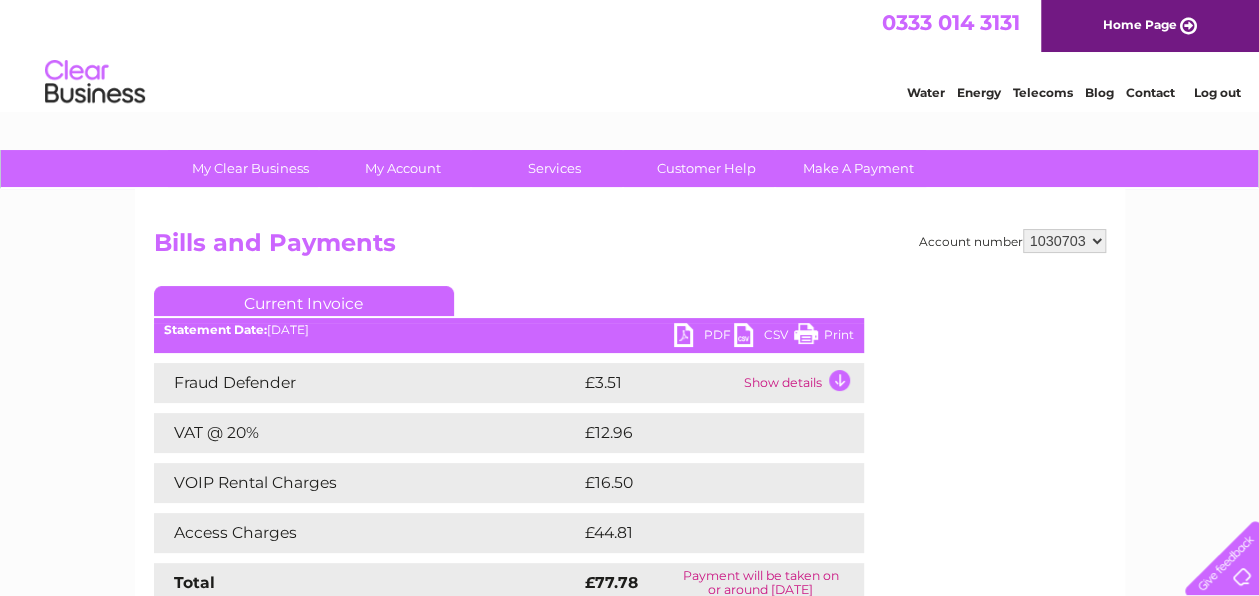 scroll, scrollTop: 0, scrollLeft: 0, axis: both 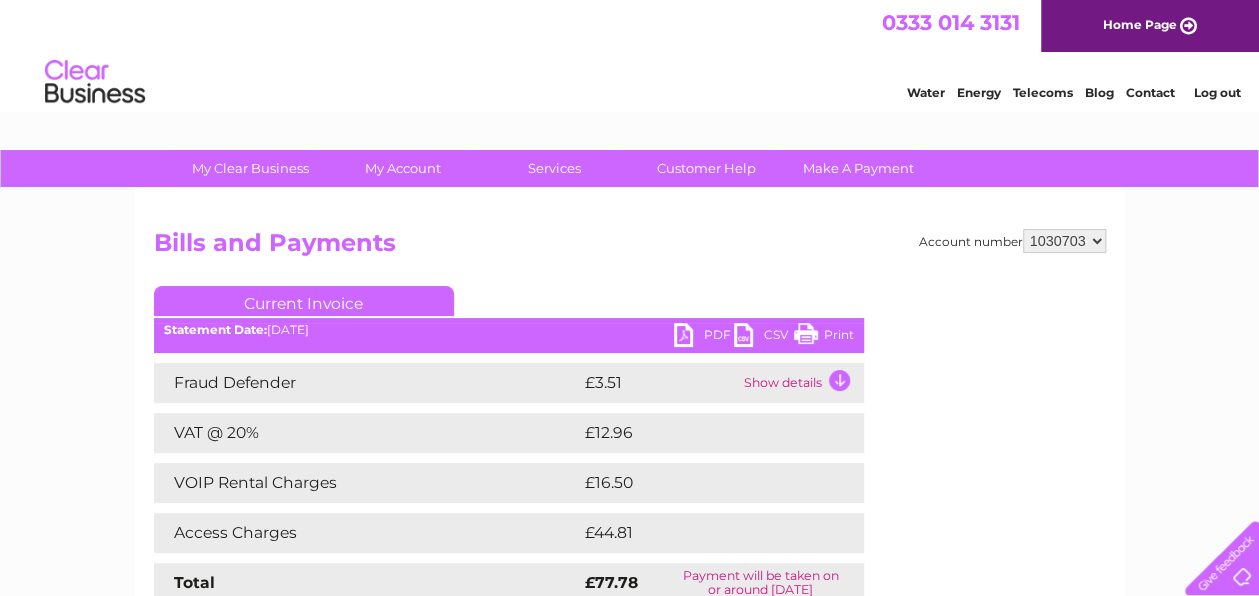 click on "PDF" at bounding box center (704, 337) 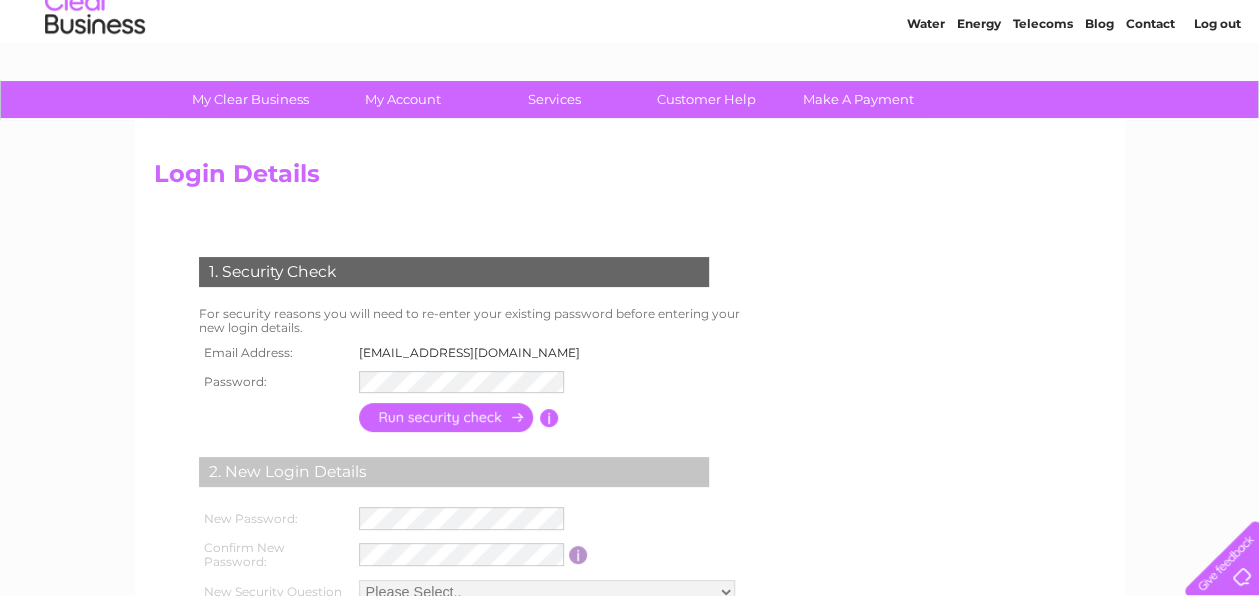 scroll, scrollTop: 100, scrollLeft: 0, axis: vertical 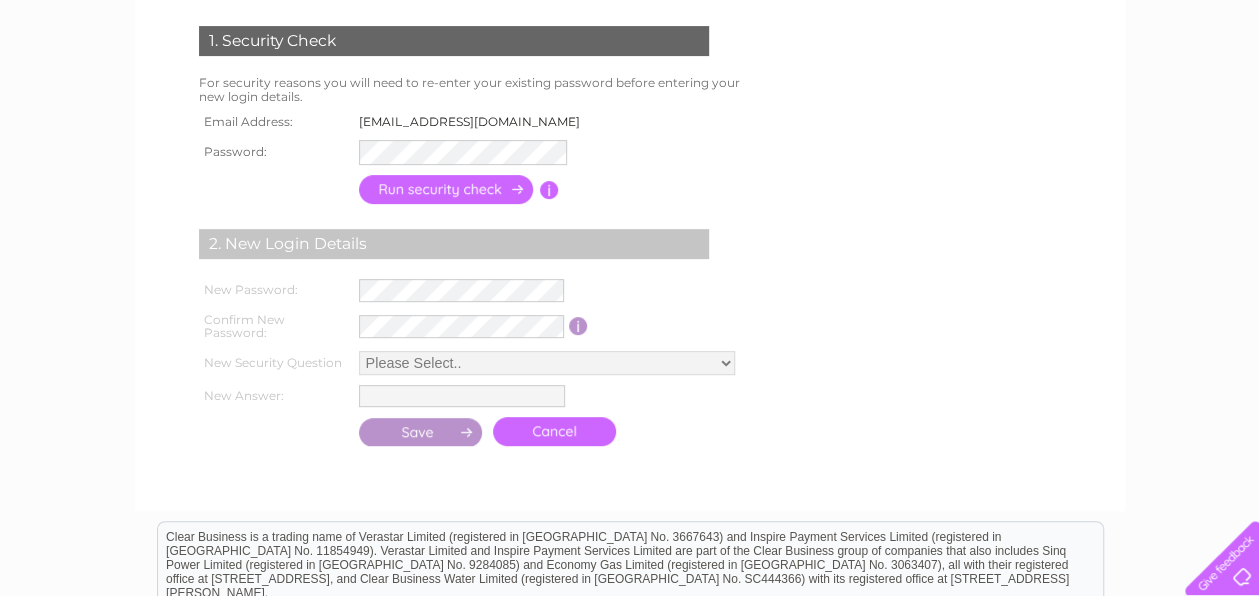 click at bounding box center [447, 189] 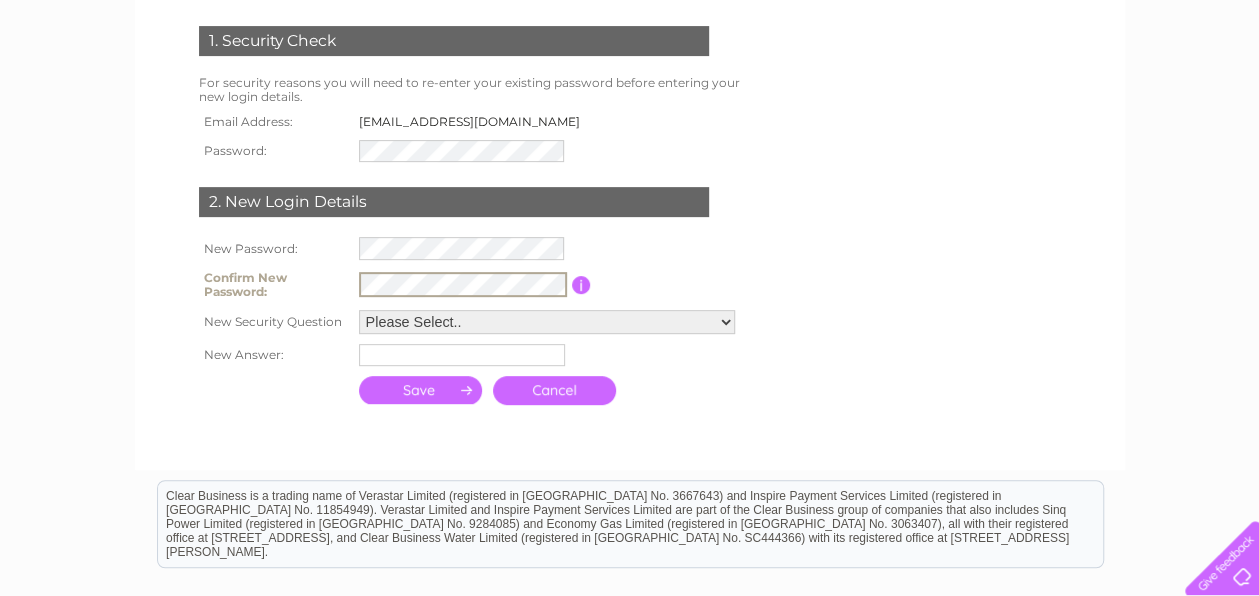 click on "Please Select..
In what town or city was your first job?
In what town or city did you meet your spouse/partner?
In what town or city did your mother and father meet?
What street did you live on as a child?
What was the name of your first pet?
Who was your childhood hero?" at bounding box center [547, 322] 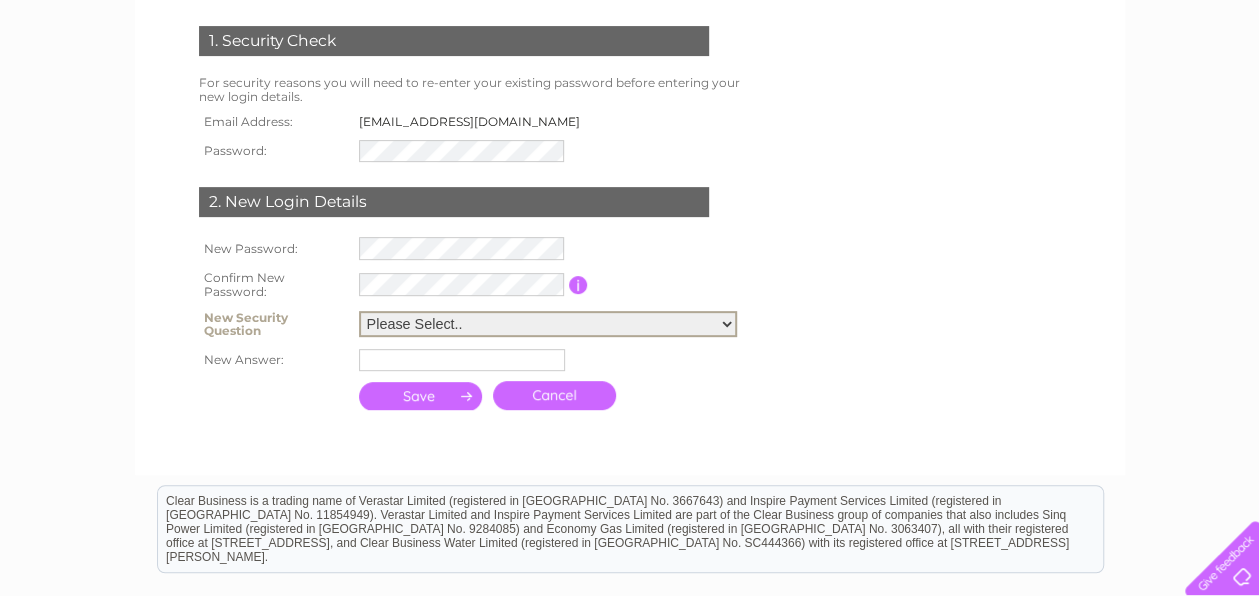 select on "4" 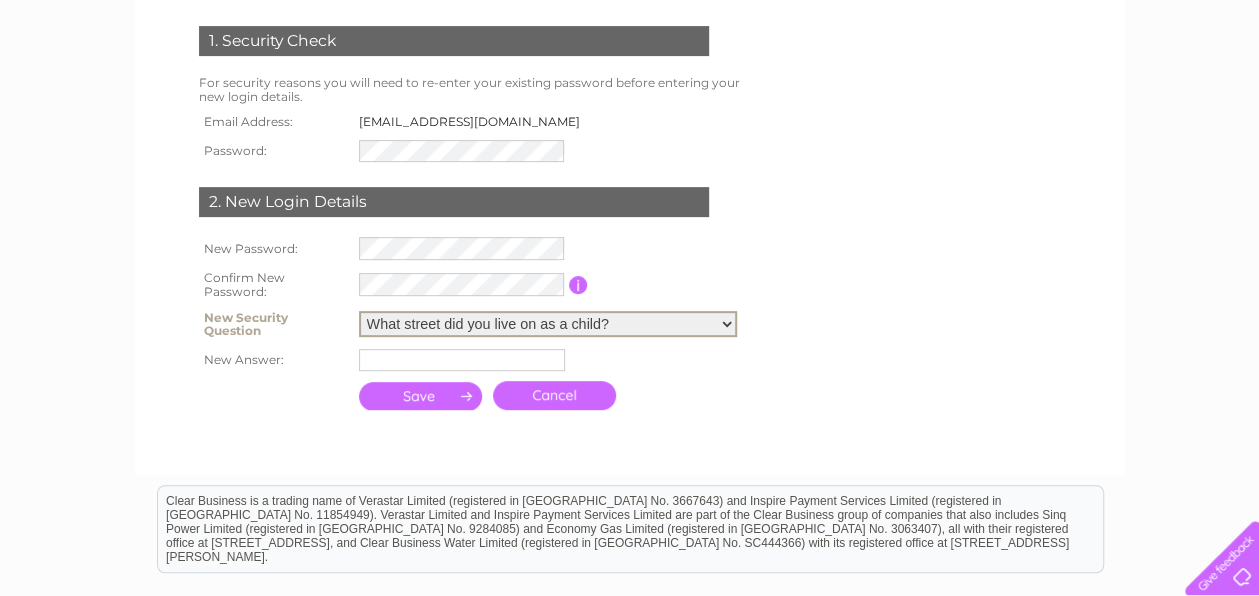 click on "Please Select..
In what town or city was your first job?
In what town or city did you meet your spouse/partner?
In what town or city did your mother and father meet?
What street did you live on as a child?
What was the name of your first pet?
Who was your childhood hero?" at bounding box center [548, 324] 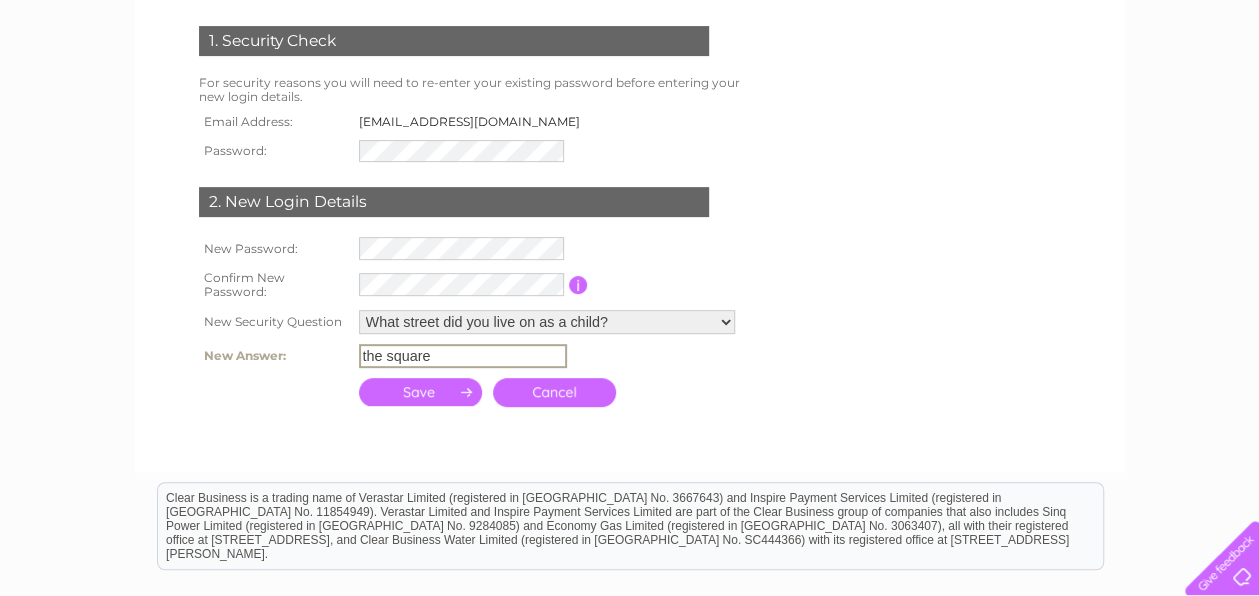 type on "the square" 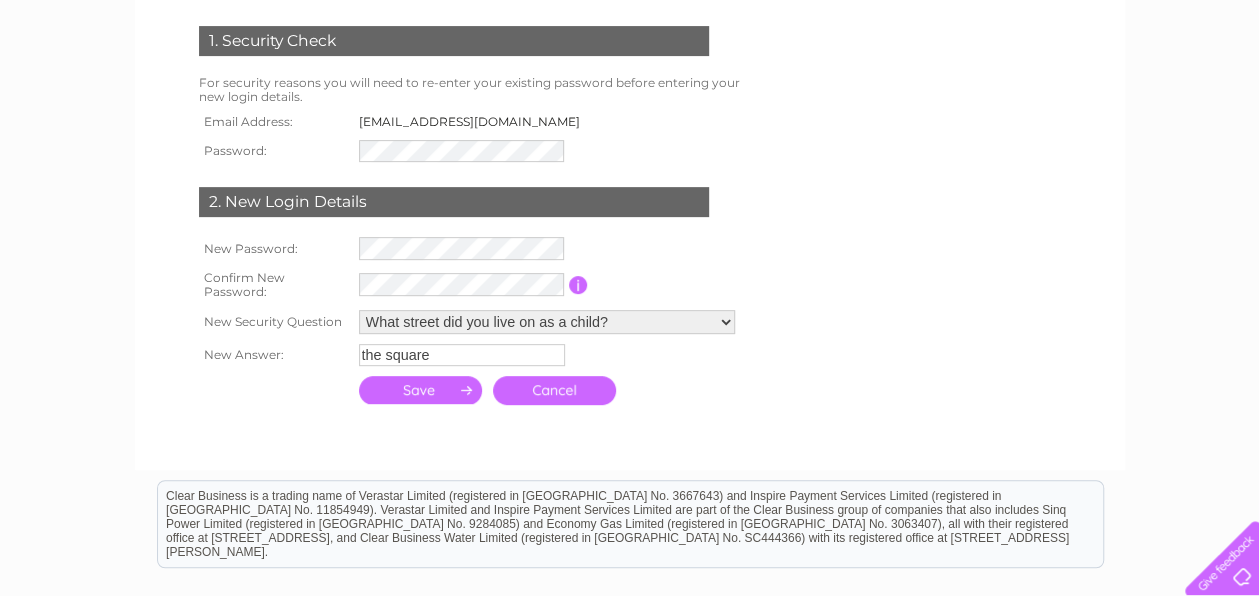 click at bounding box center (421, 390) 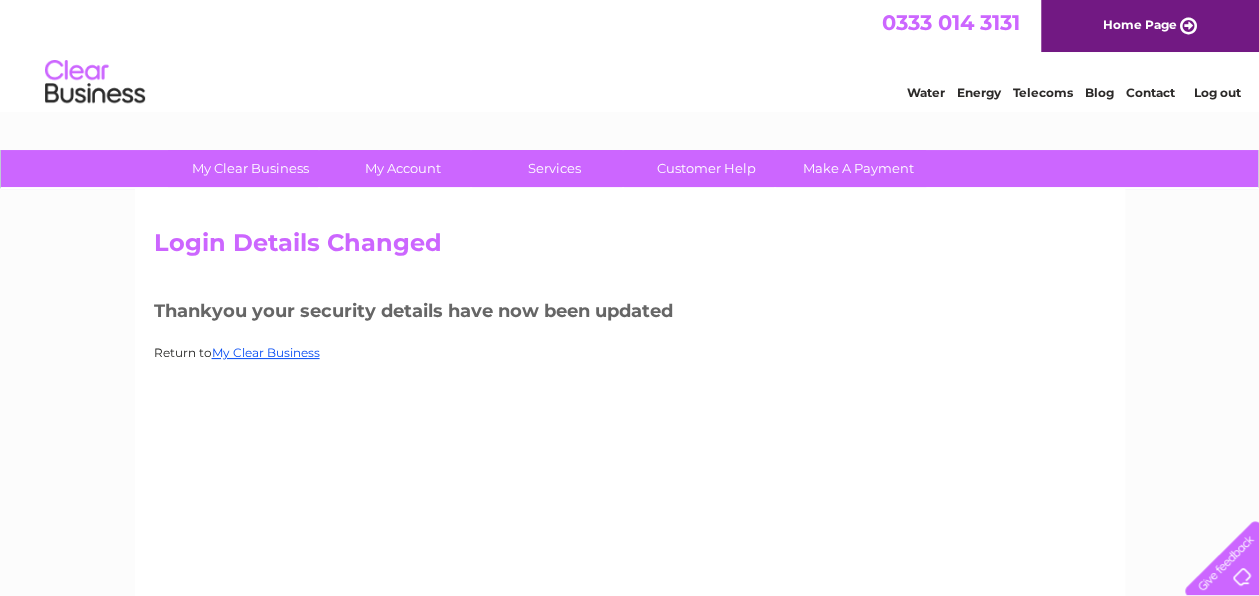 scroll, scrollTop: 0, scrollLeft: 0, axis: both 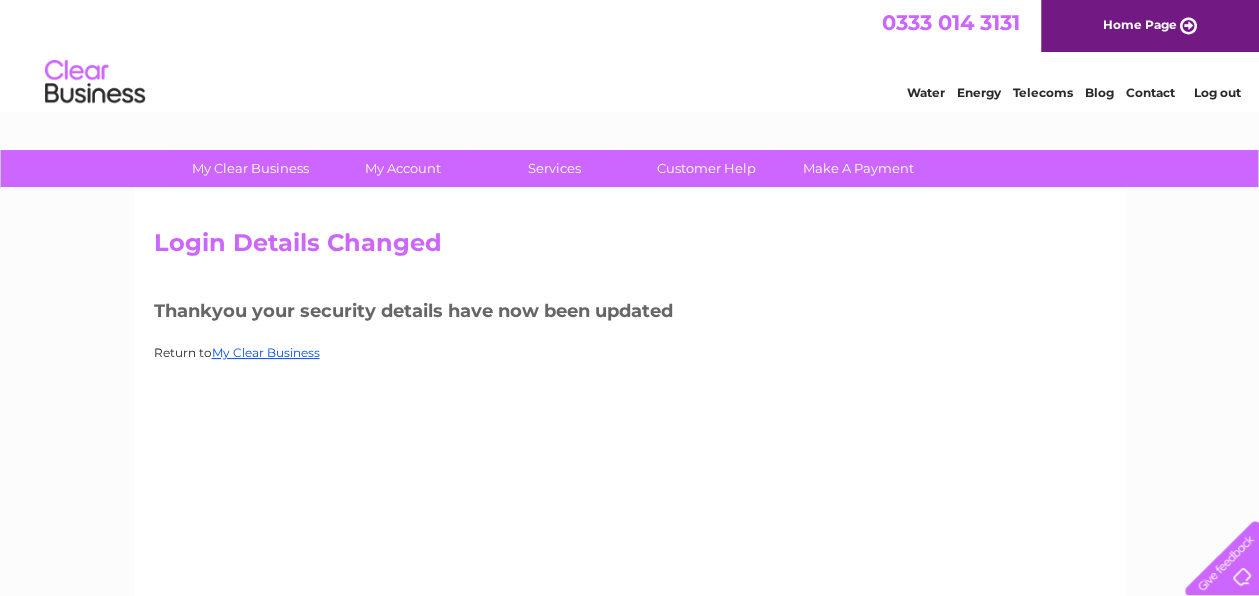 click on "Log out" at bounding box center (1216, 92) 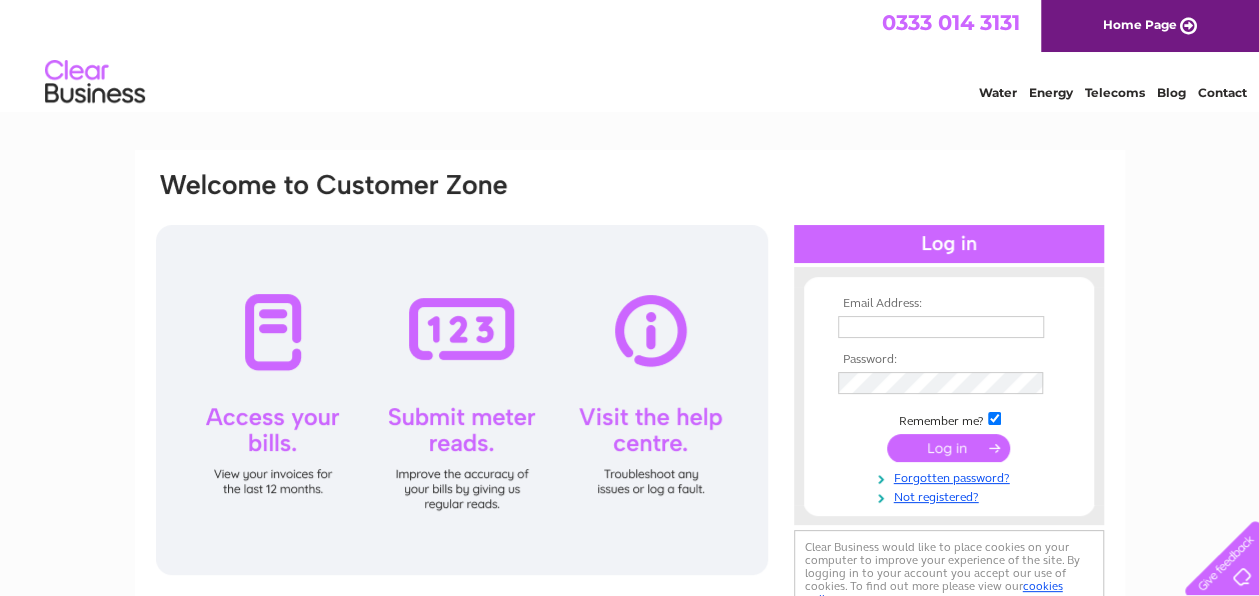 scroll, scrollTop: 0, scrollLeft: 0, axis: both 